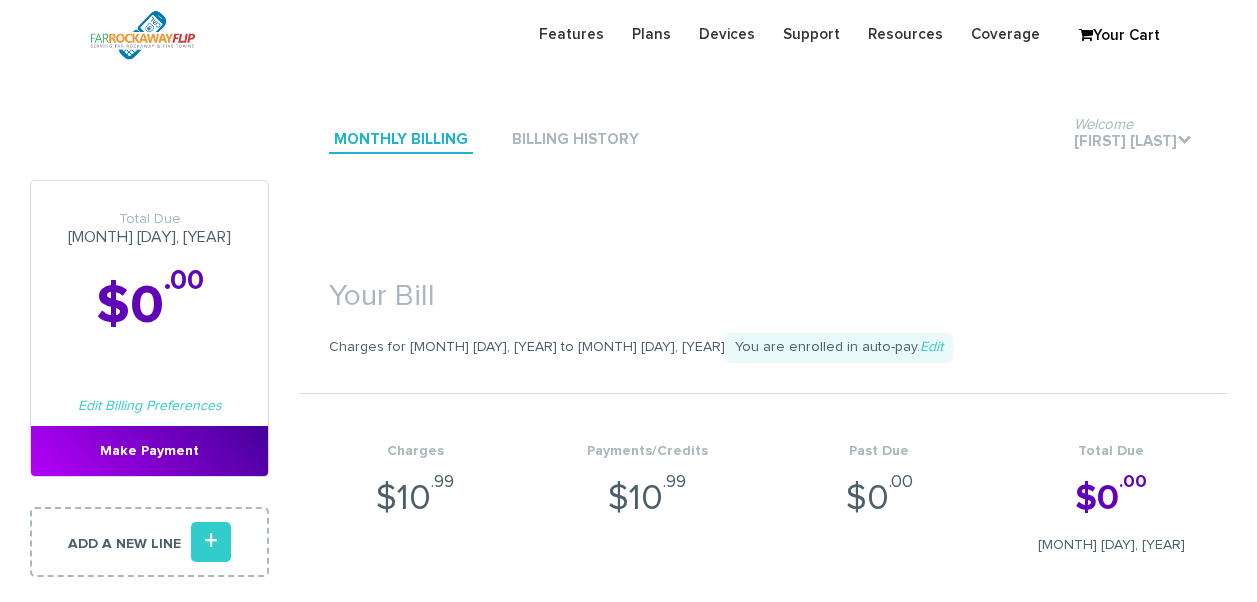 scroll, scrollTop: 600, scrollLeft: 0, axis: vertical 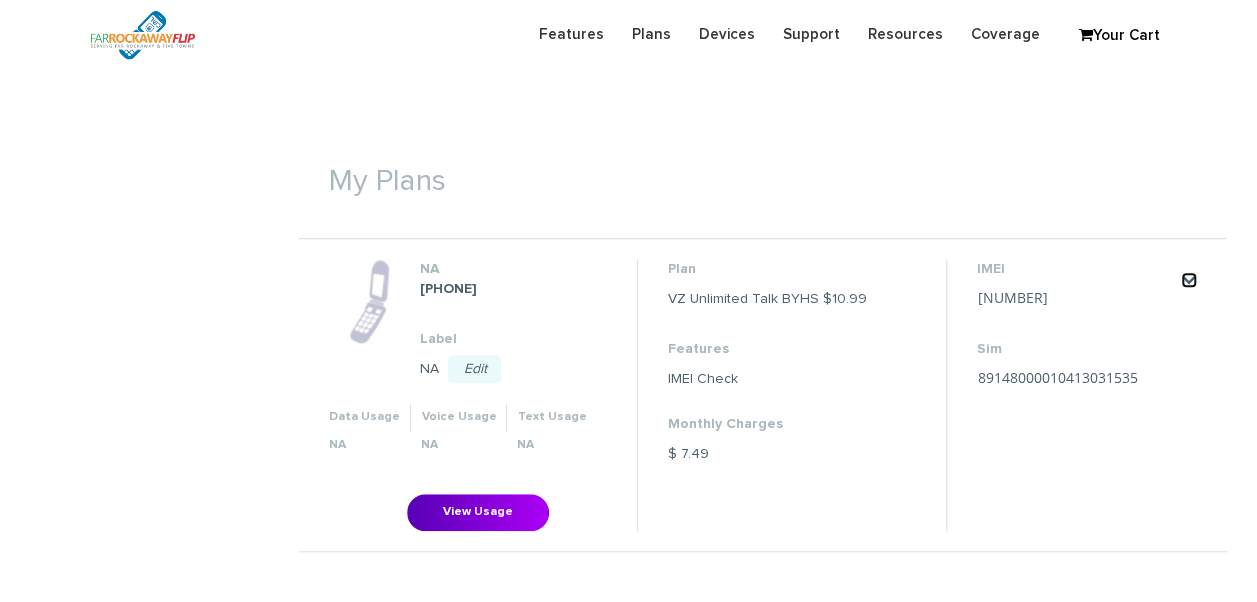 click on "." at bounding box center [1189, 280] 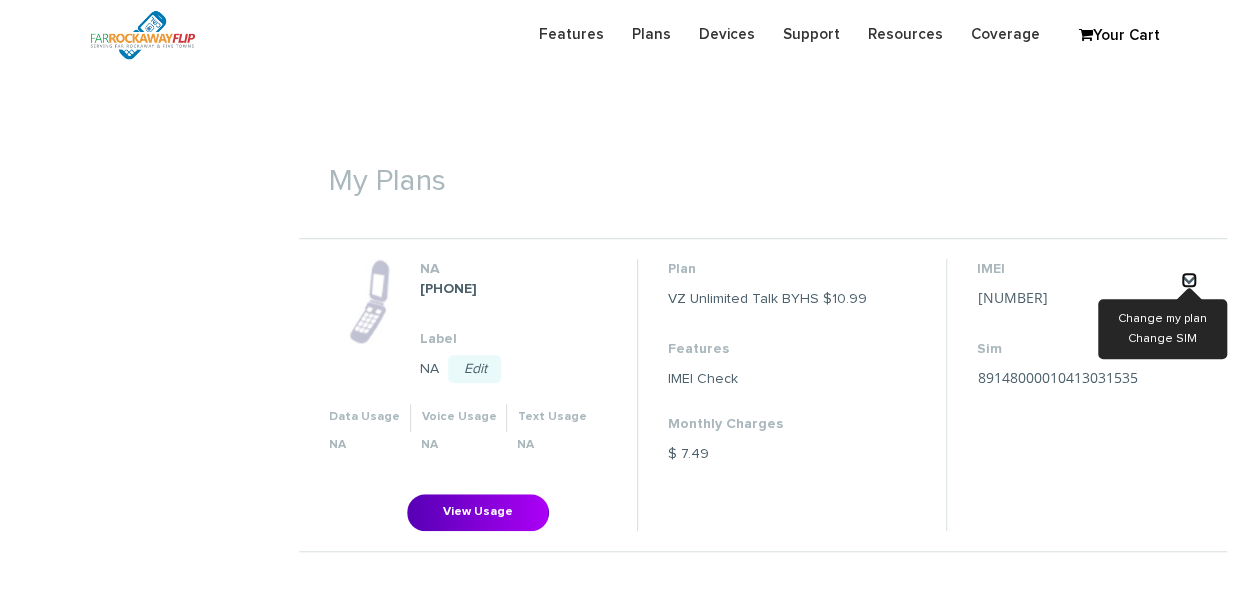 click on "." at bounding box center [1189, 280] 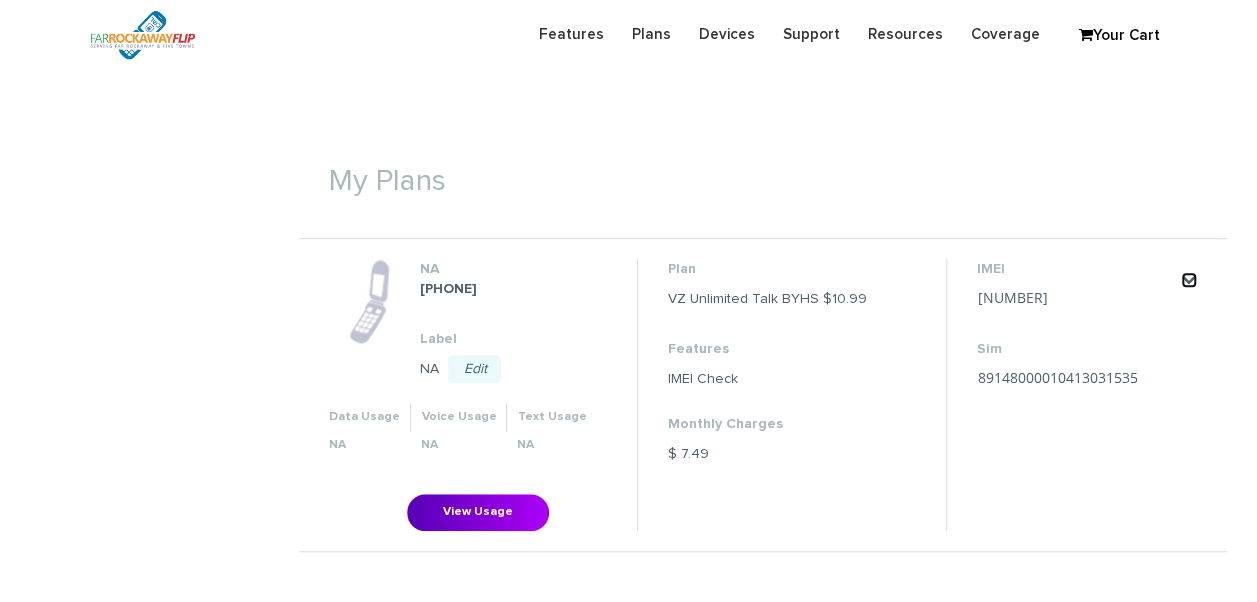 click on "." at bounding box center (1189, 280) 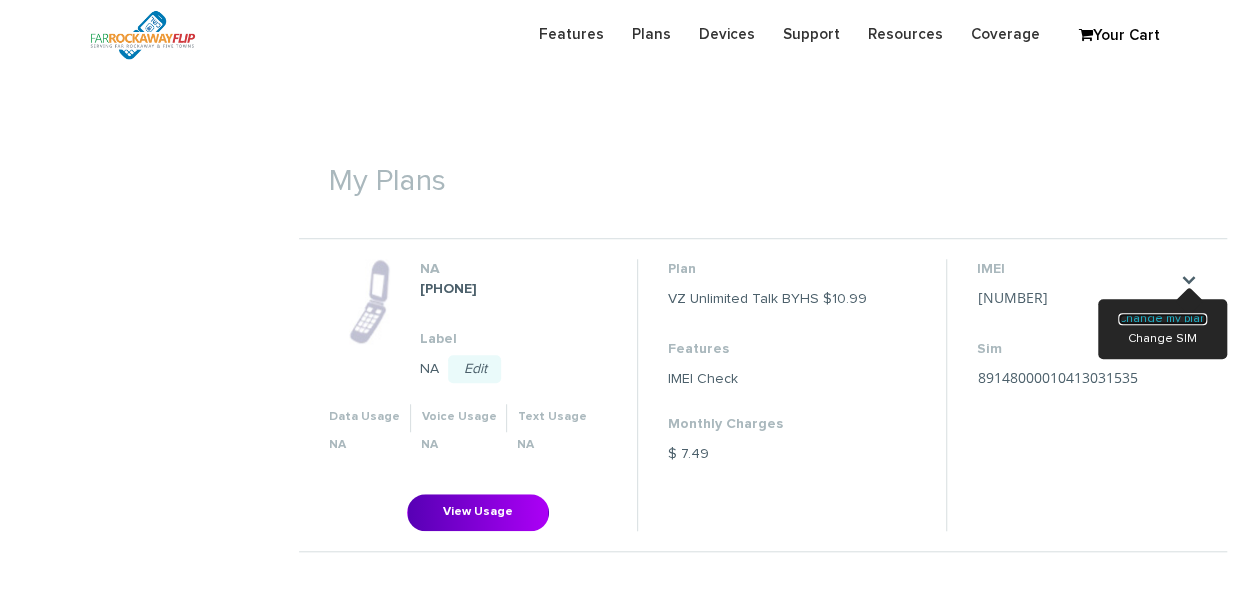 click on "Change my plan" at bounding box center [1162, 319] 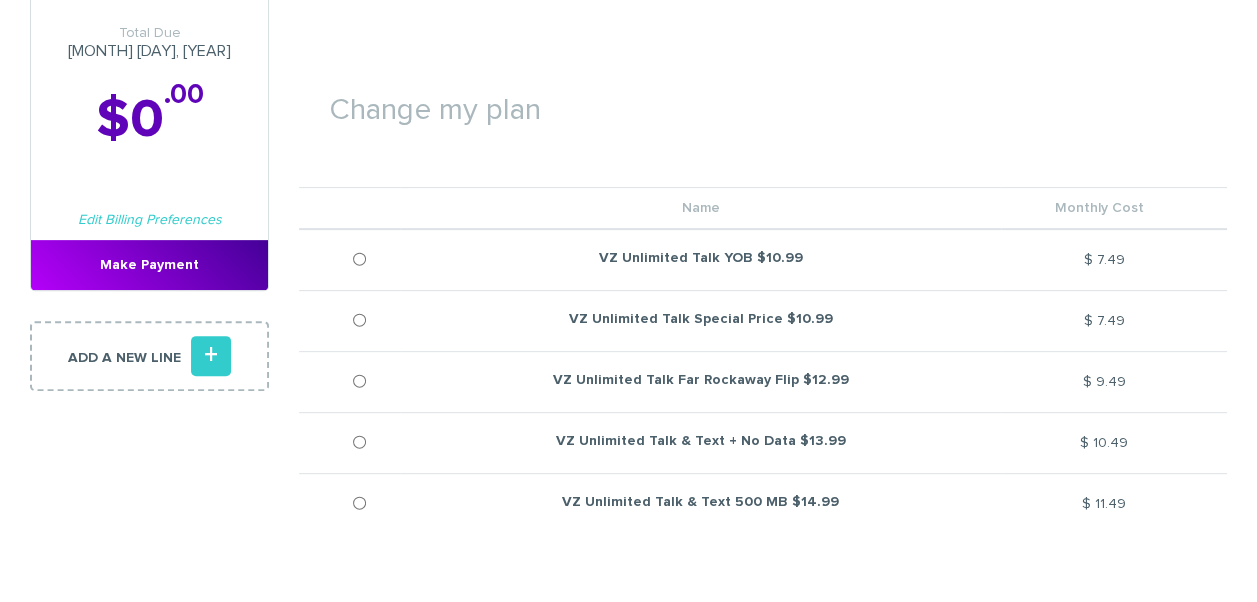 scroll, scrollTop: 300, scrollLeft: 0, axis: vertical 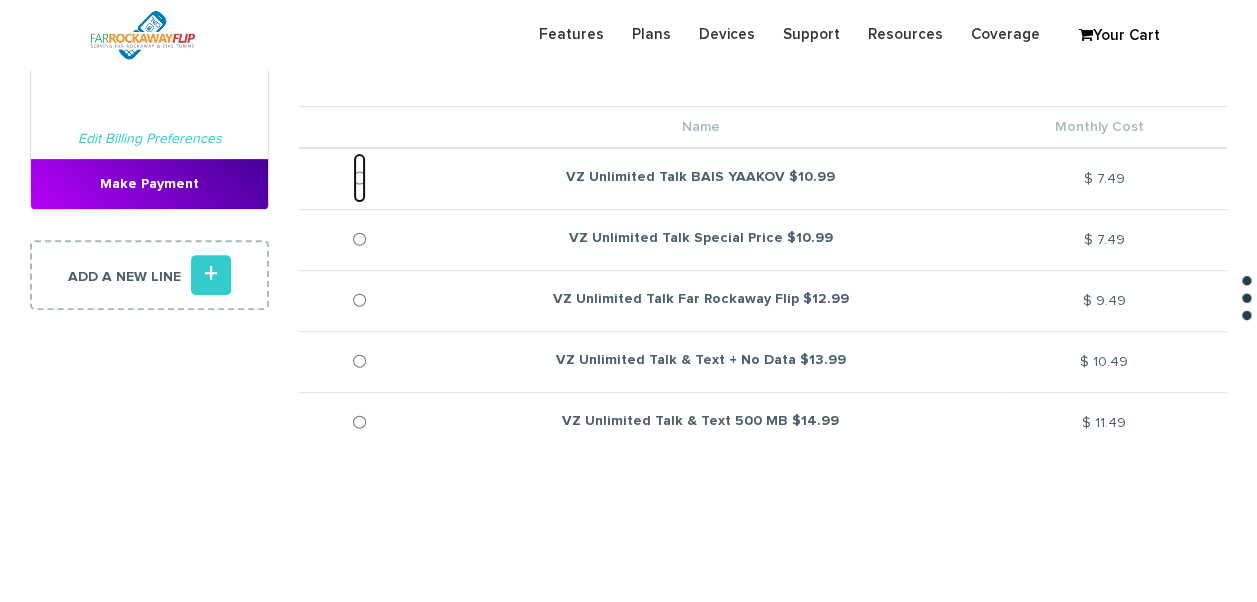 click on "VZ Unlimited Talk BAIS YAAKOV $10.99" at bounding box center [359, 178] 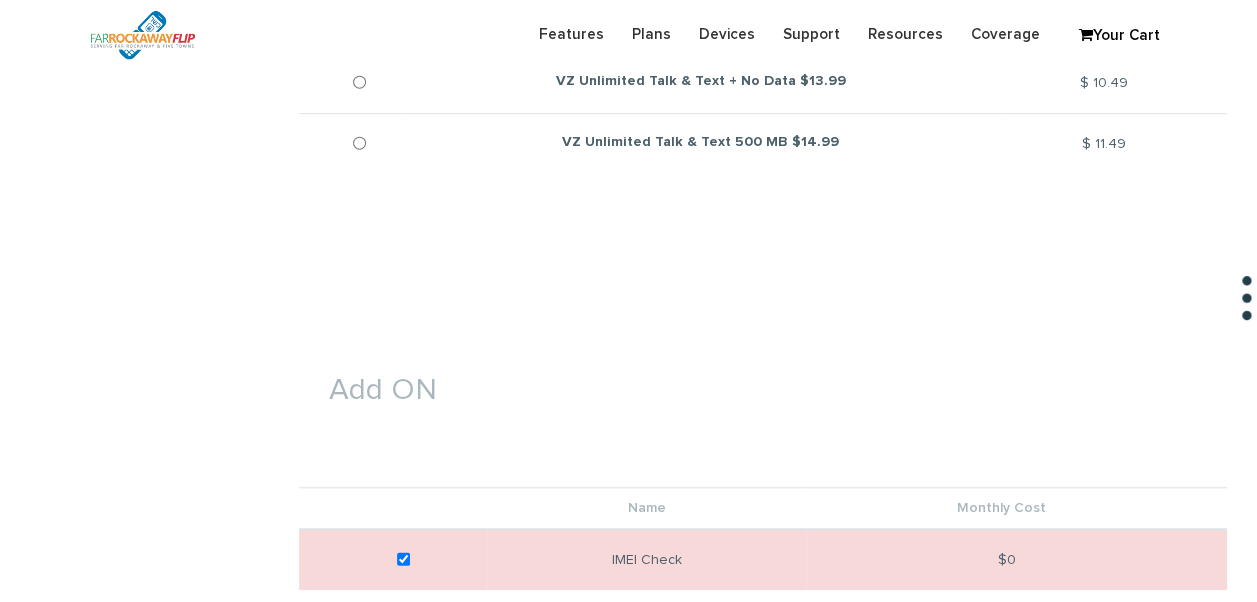 scroll, scrollTop: 767, scrollLeft: 0, axis: vertical 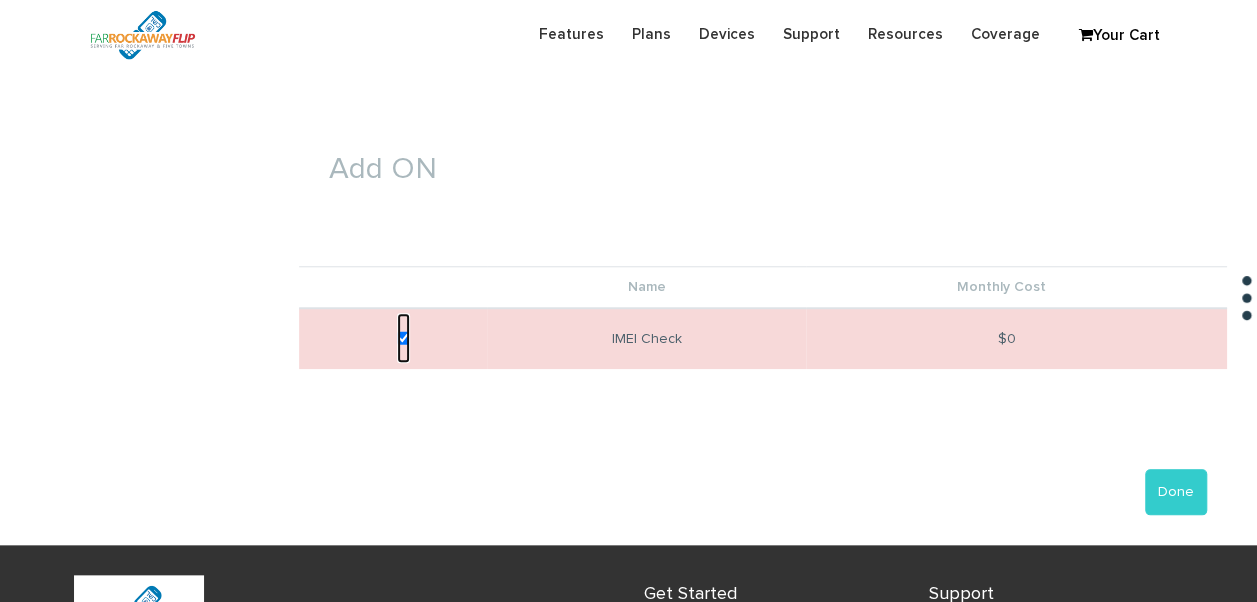click at bounding box center (403, 338) 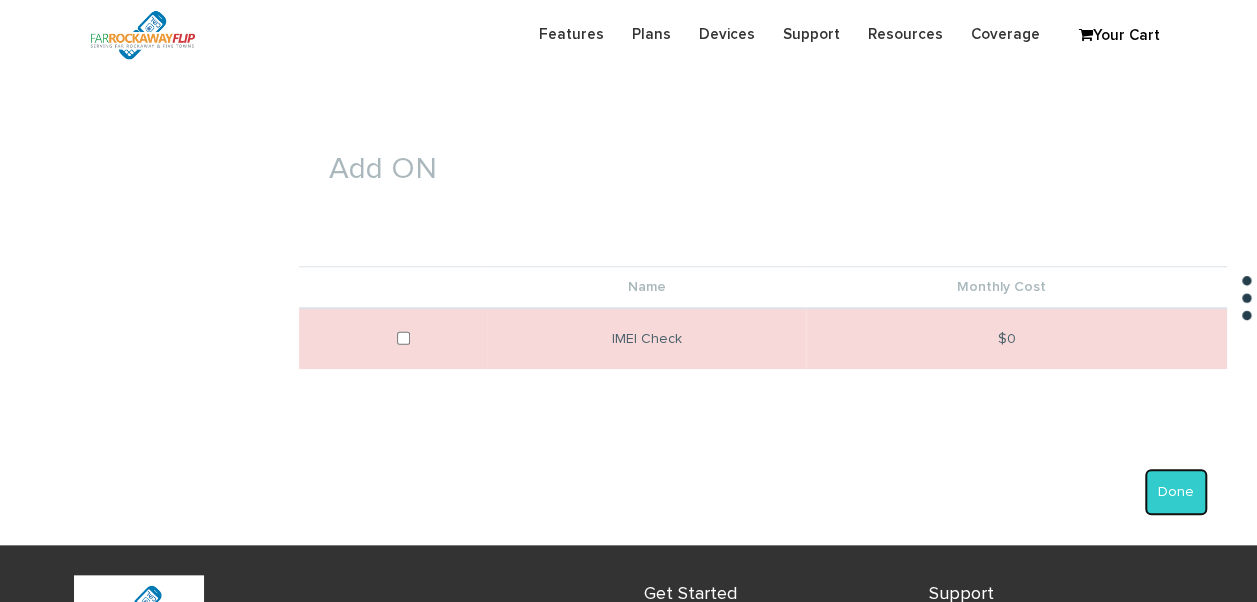 click on "Done" at bounding box center (1176, 492) 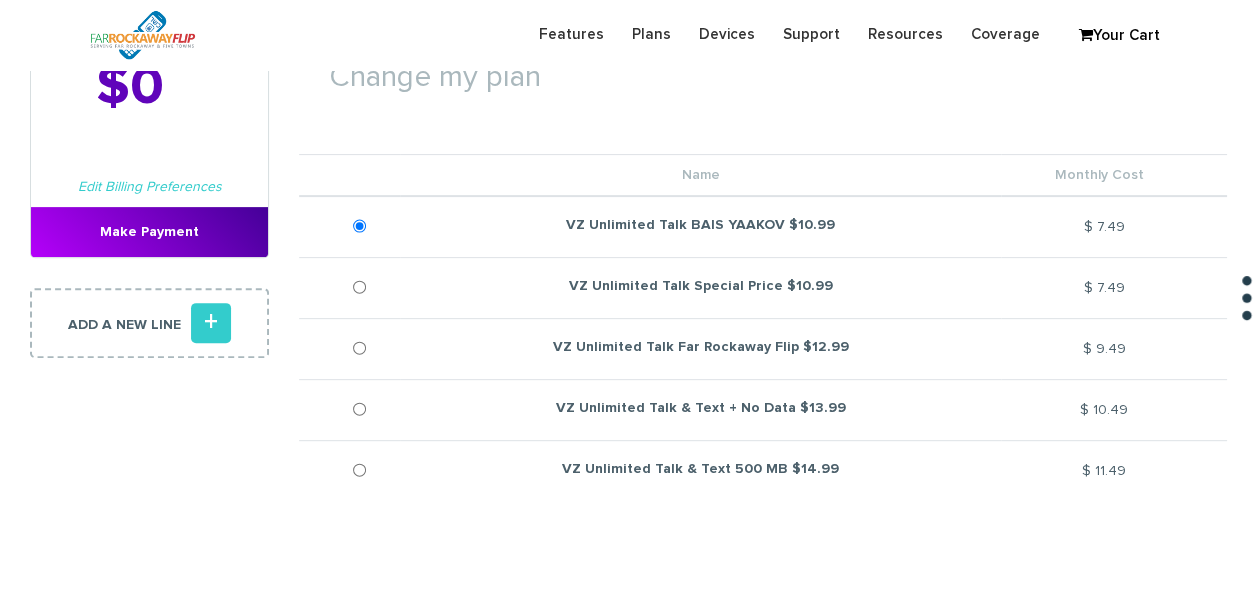 scroll, scrollTop: 0, scrollLeft: 0, axis: both 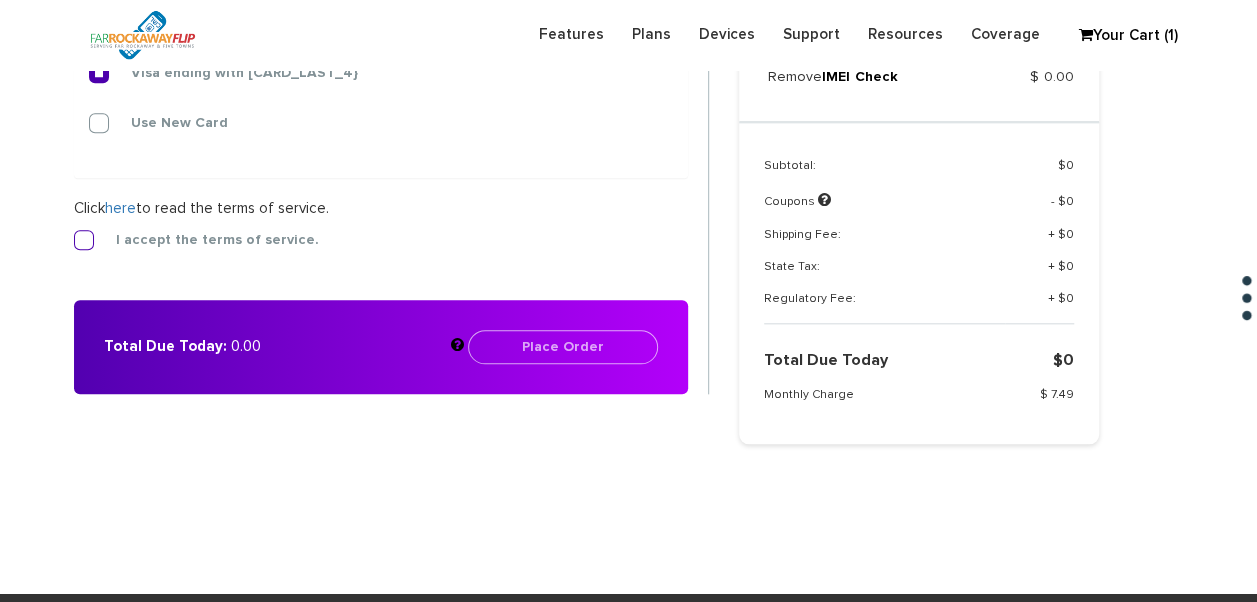 click on "I accept the terms of service." at bounding box center [202, 240] 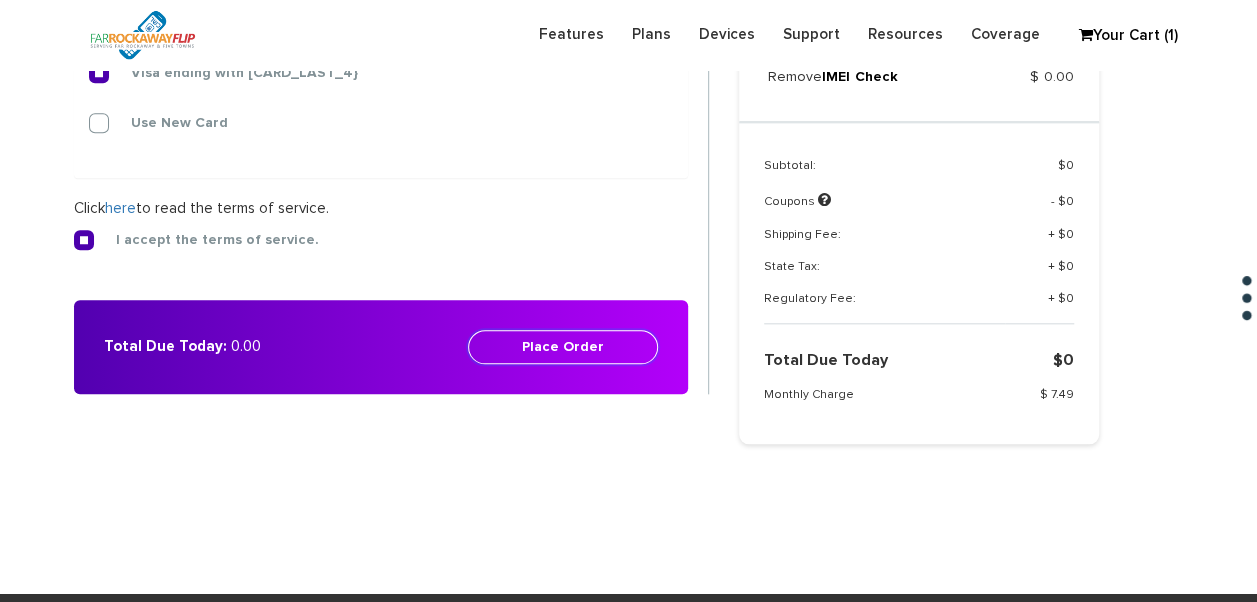 click on "Place Order" at bounding box center [563, 347] 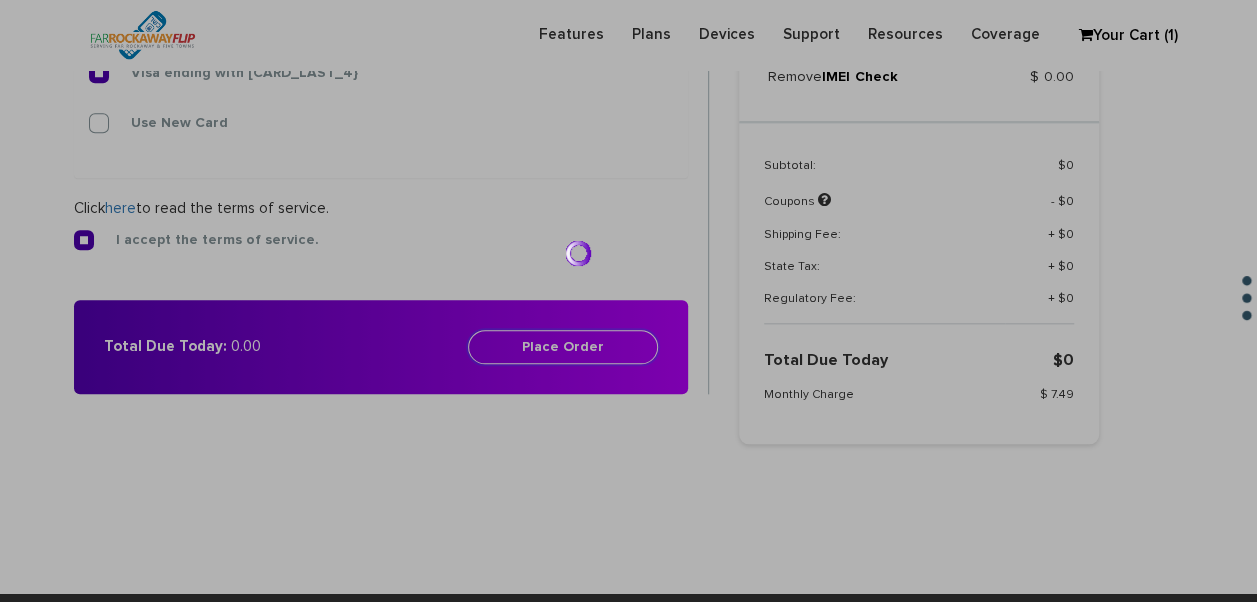 scroll, scrollTop: 718, scrollLeft: 0, axis: vertical 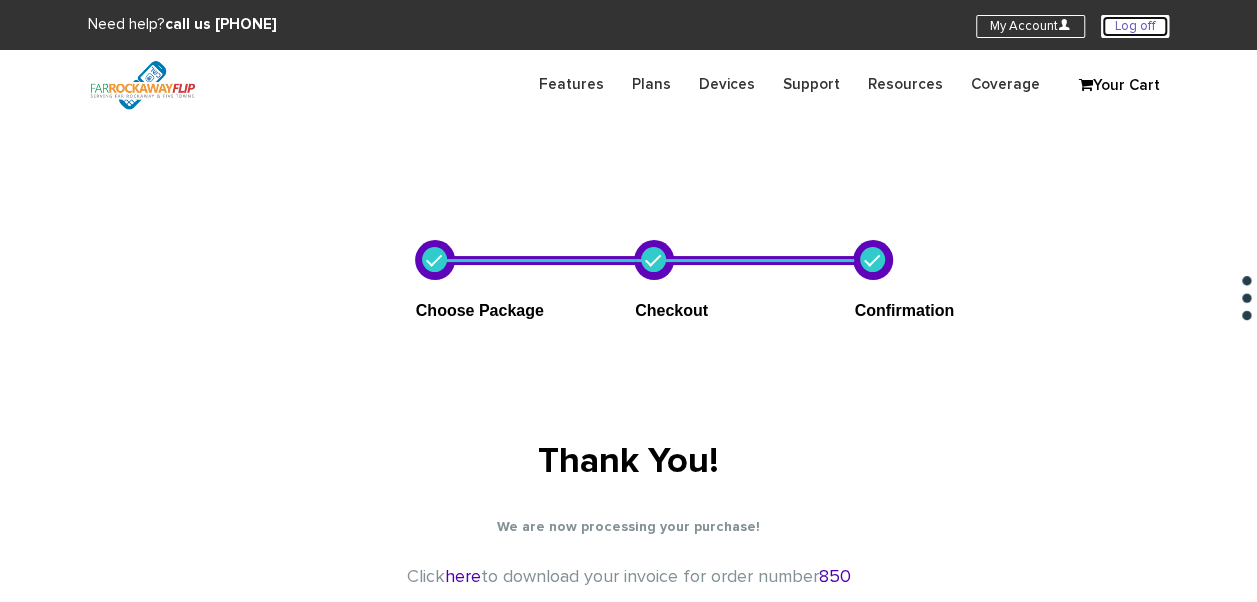 click on "Log off" at bounding box center [1135, 26] 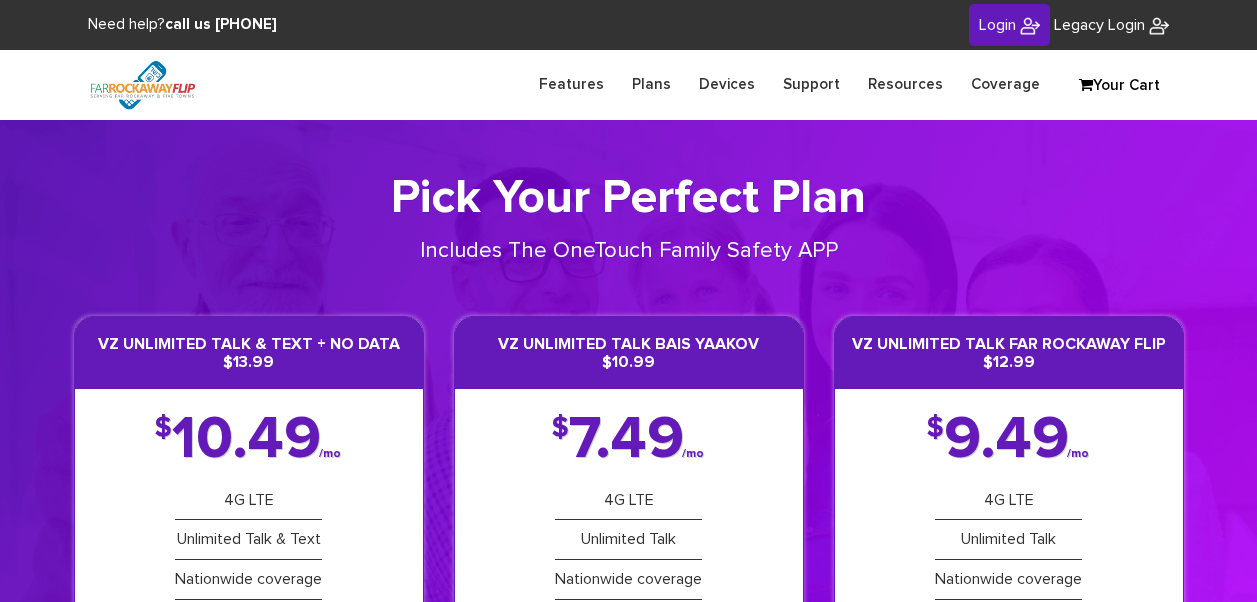 scroll, scrollTop: 0, scrollLeft: 0, axis: both 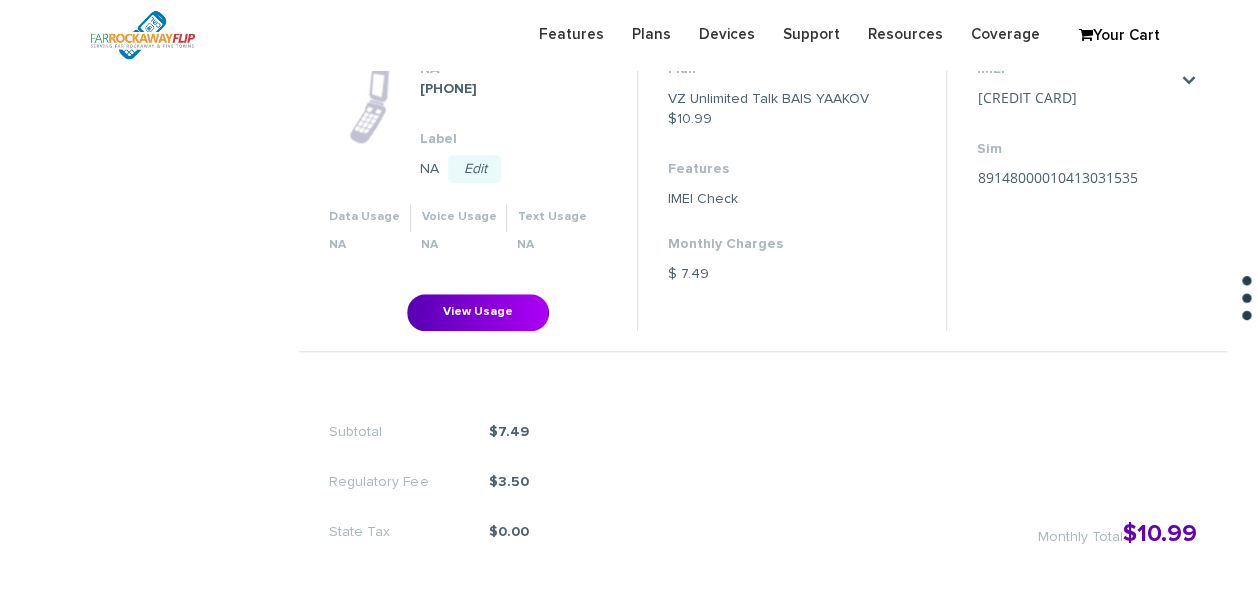 click on "IMEI
[CREDIT CARD]
Save
Cancel
Sim
[CREDIT CARD]
Save
Cancel" at bounding box center [1076, 194] 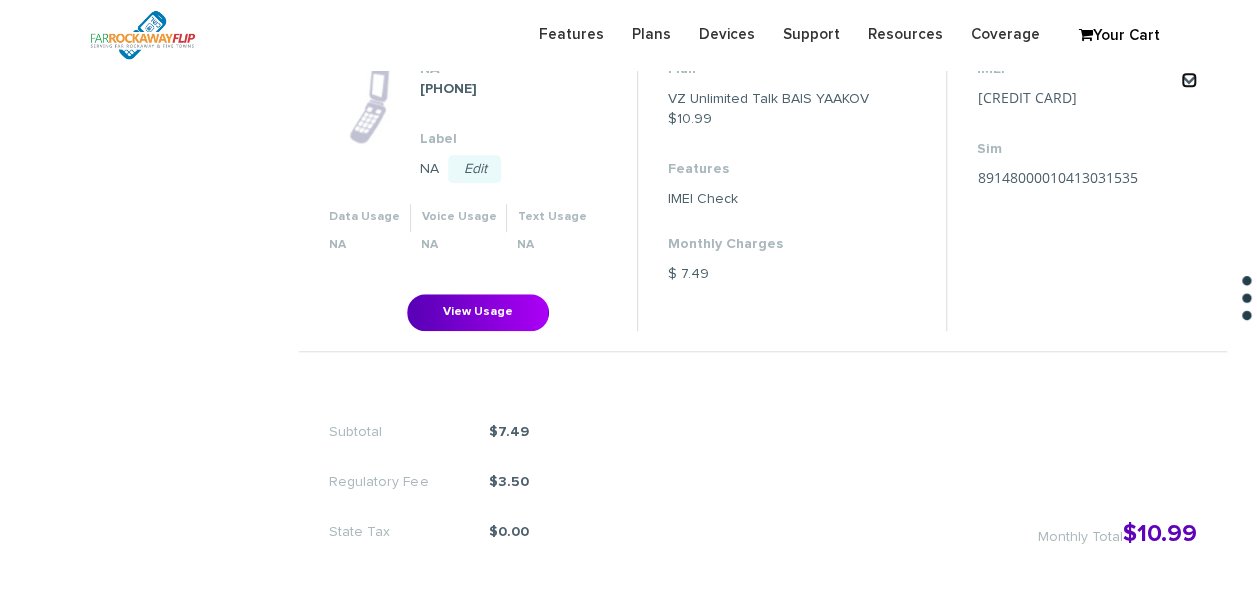 click on "." at bounding box center (1189, 80) 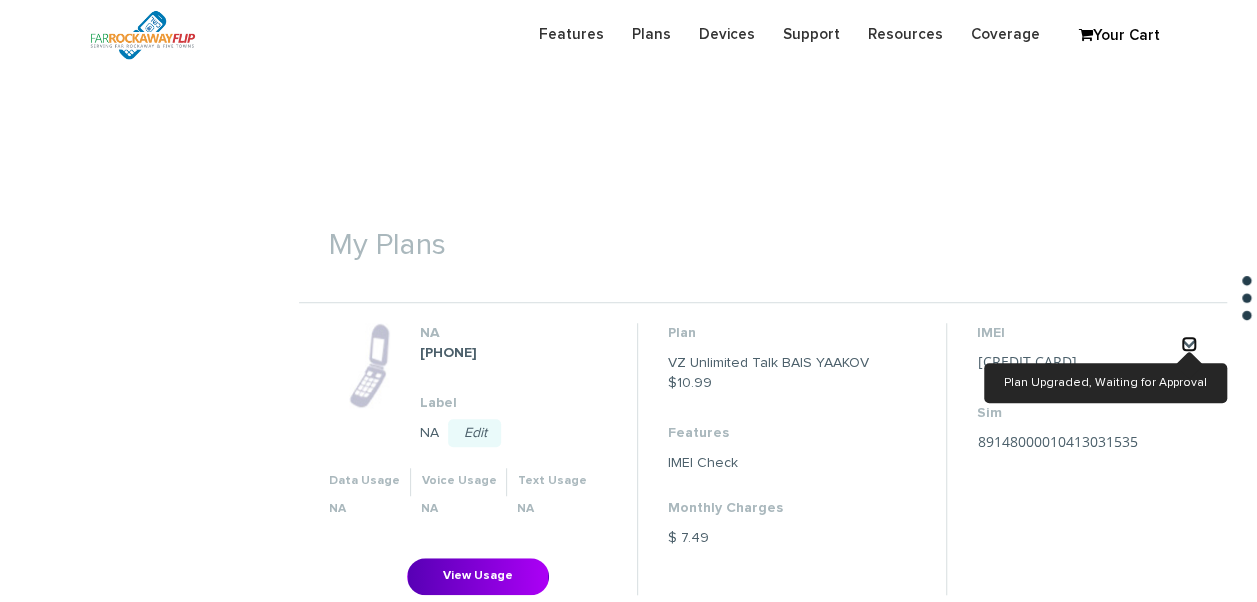 scroll, scrollTop: 500, scrollLeft: 0, axis: vertical 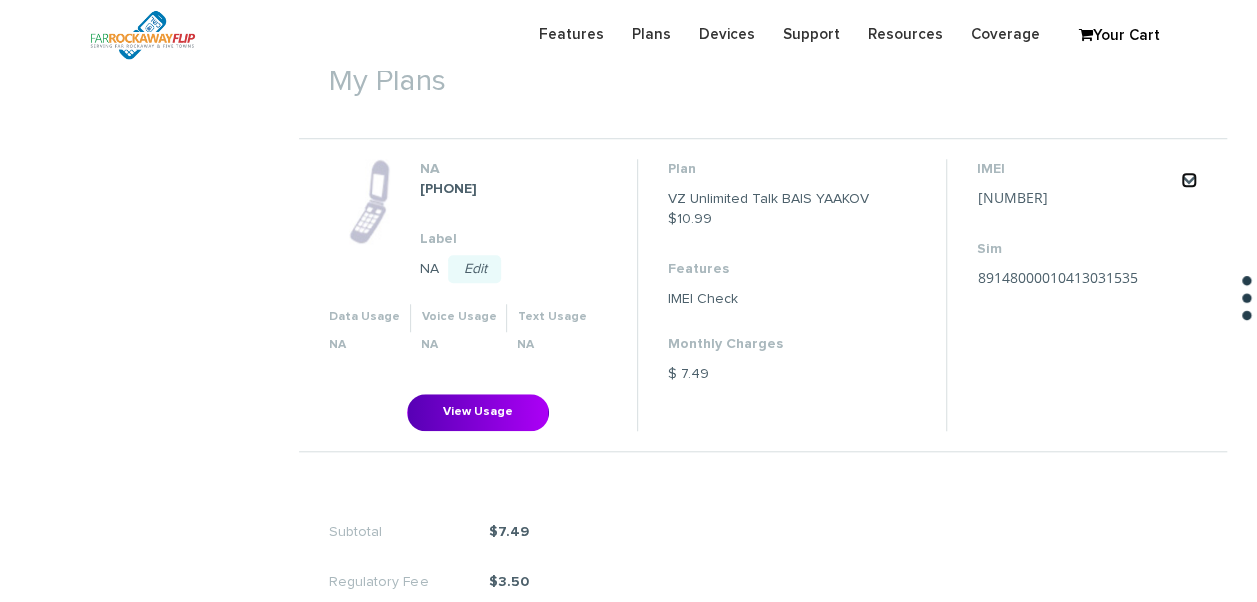 click on "." at bounding box center [1189, 180] 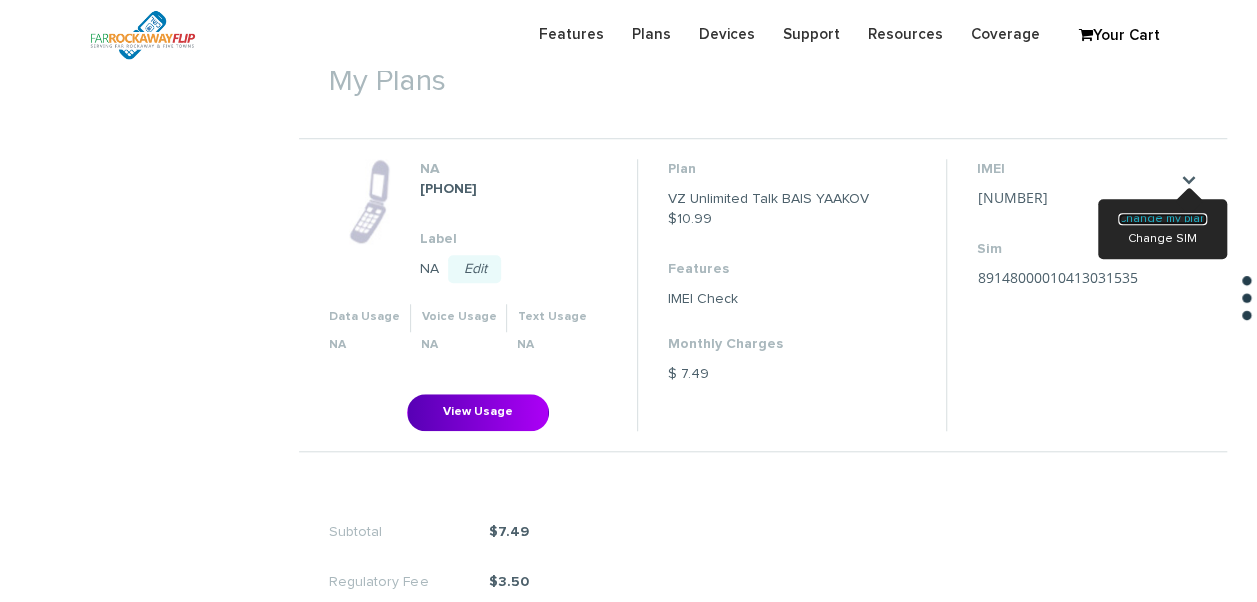 click on "Change my plan" at bounding box center [1162, 219] 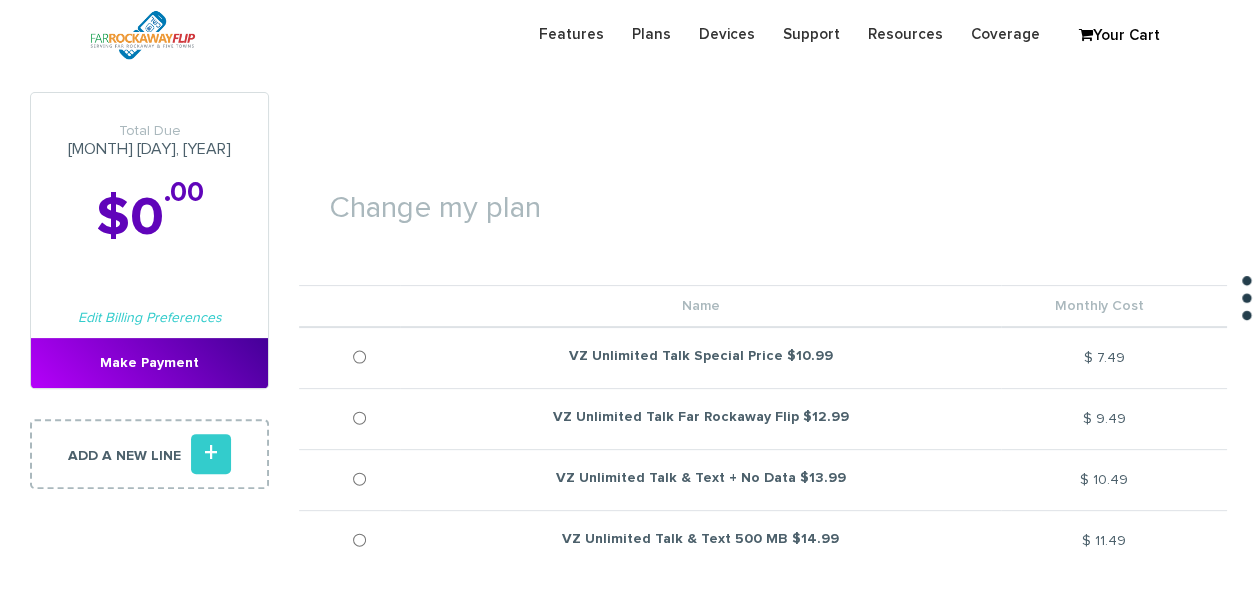 scroll, scrollTop: 0, scrollLeft: 0, axis: both 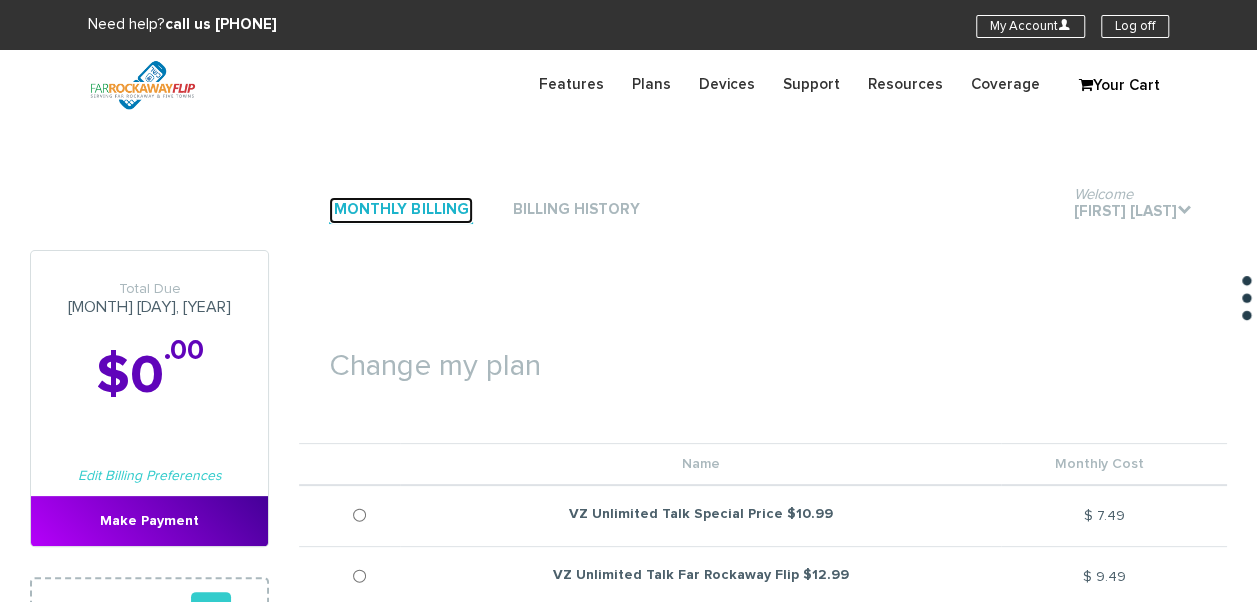 click on "Monthly Billing" at bounding box center (401, 210) 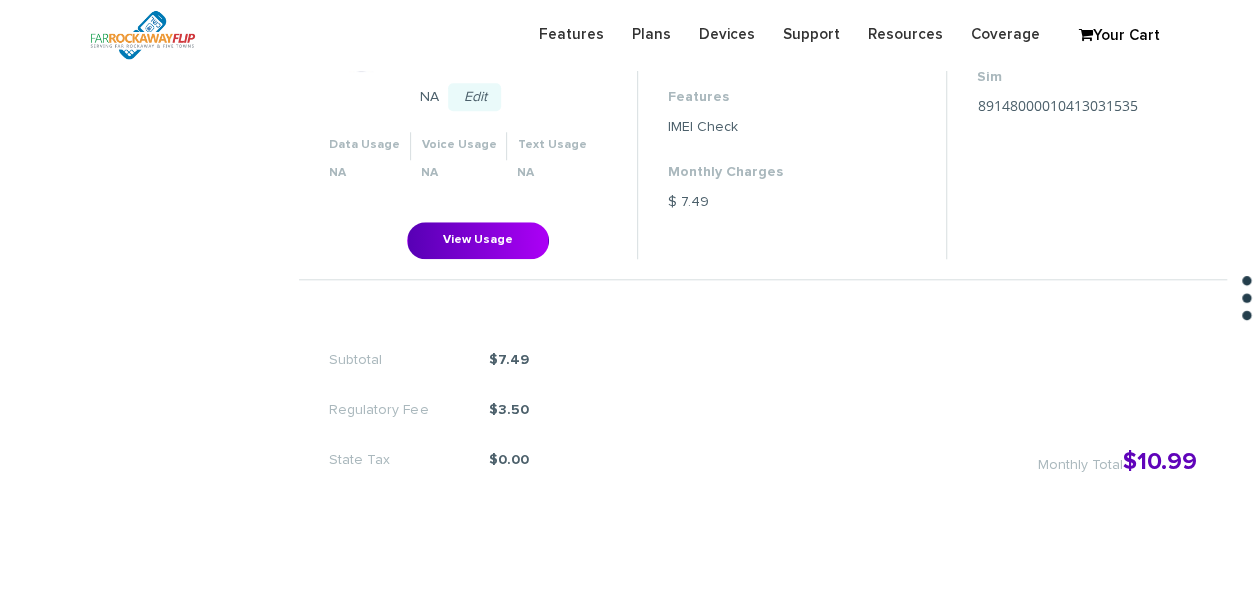 scroll, scrollTop: 700, scrollLeft: 0, axis: vertical 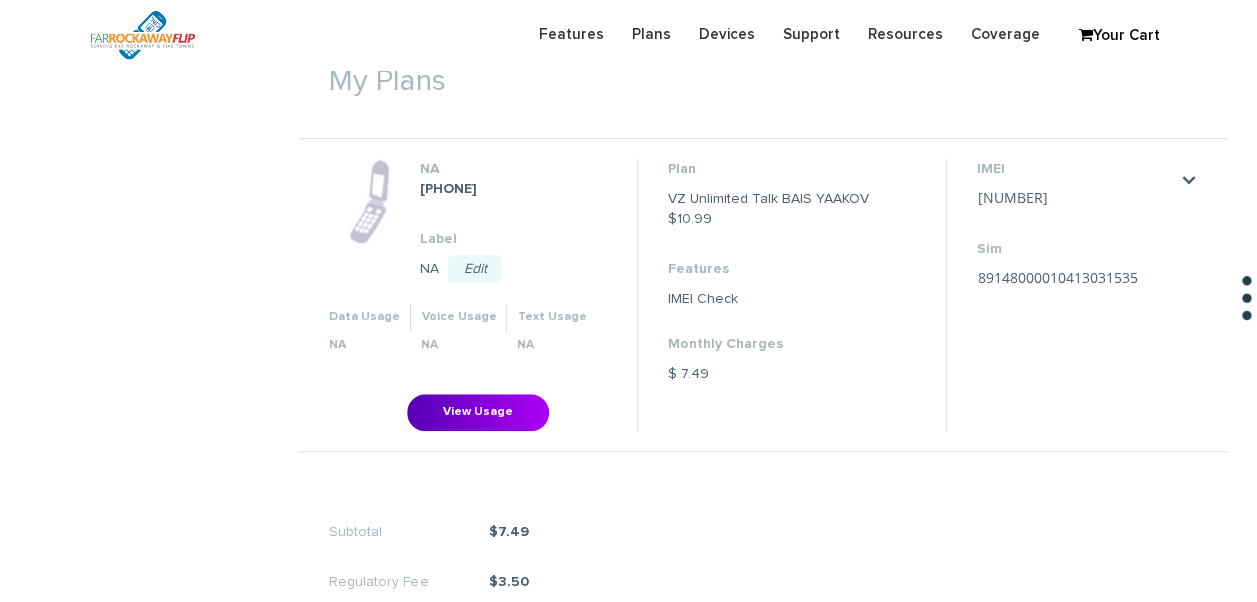 click on "Edit" at bounding box center (474, 269) 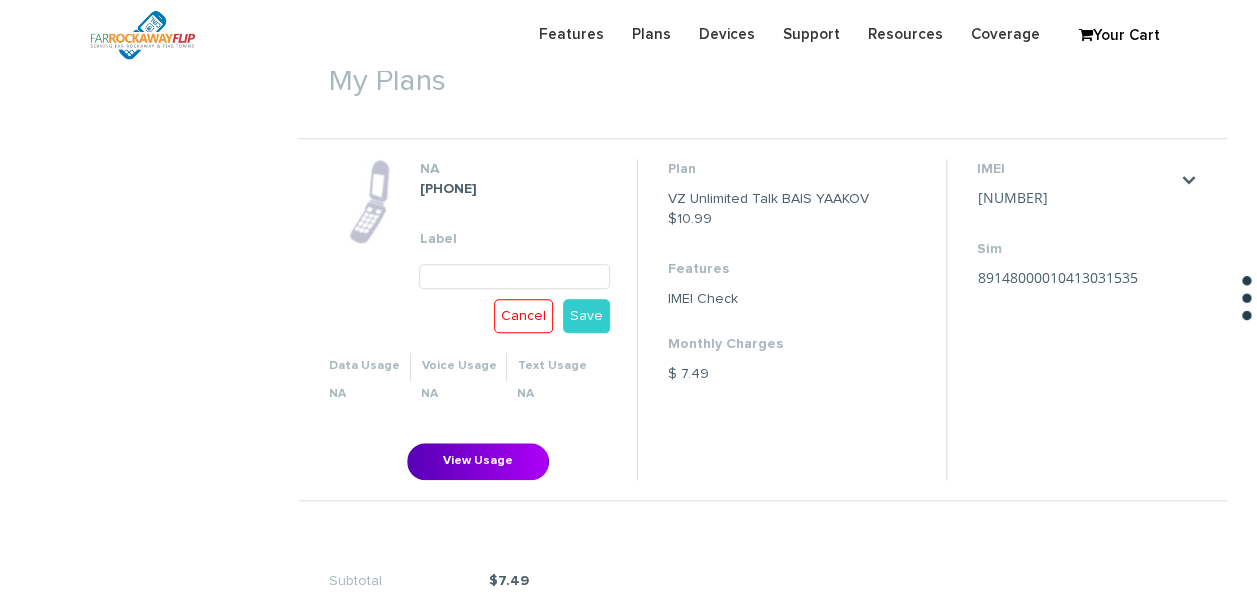 click on "IMEI Check" at bounding box center [0, 0] 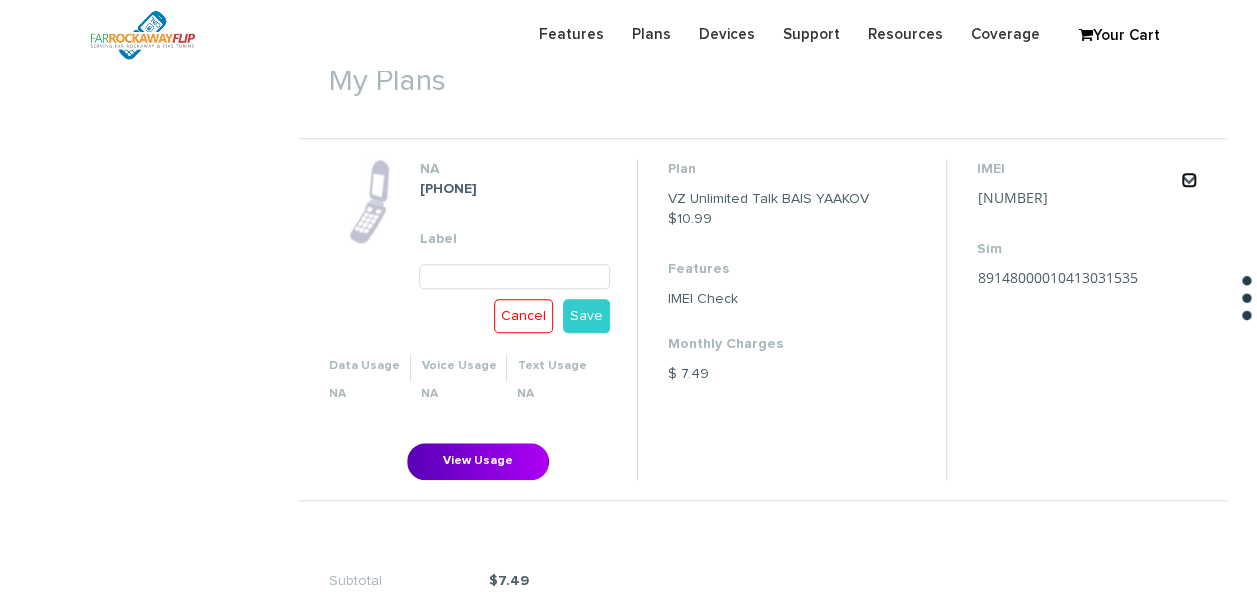 click on "." at bounding box center (1189, 180) 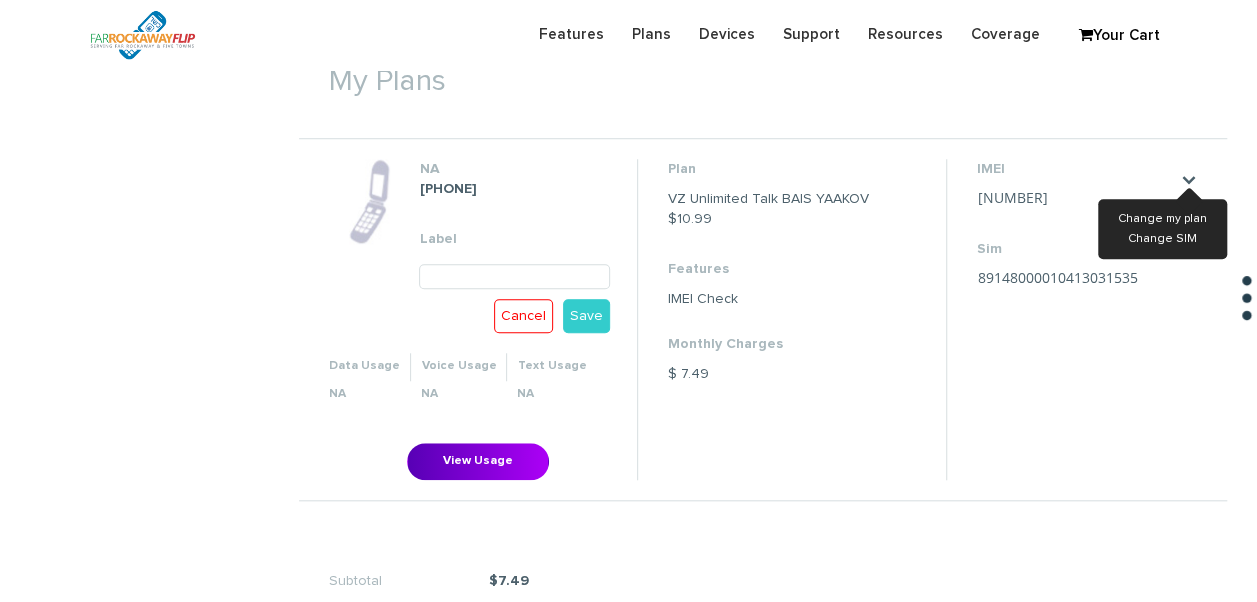 click on "Plan
VZ Unlimited Talk BAIS YAAKOV $10.99
Features
IMEI Check
Monthly Charges
$ 7.49" at bounding box center [791, 319] 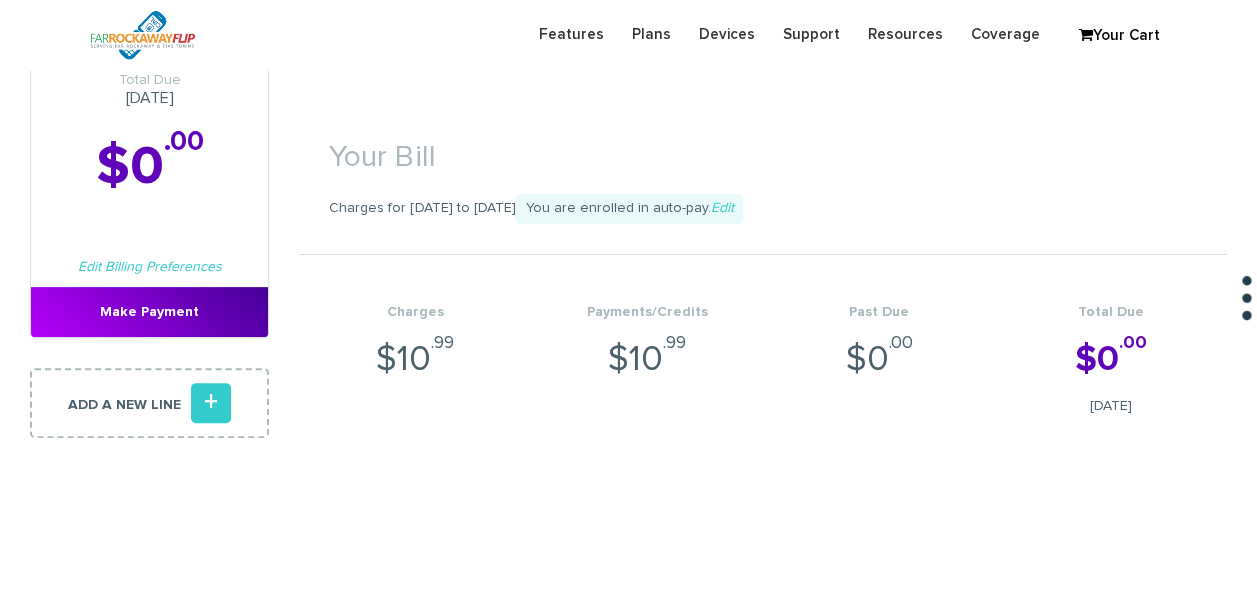scroll, scrollTop: 0, scrollLeft: 0, axis: both 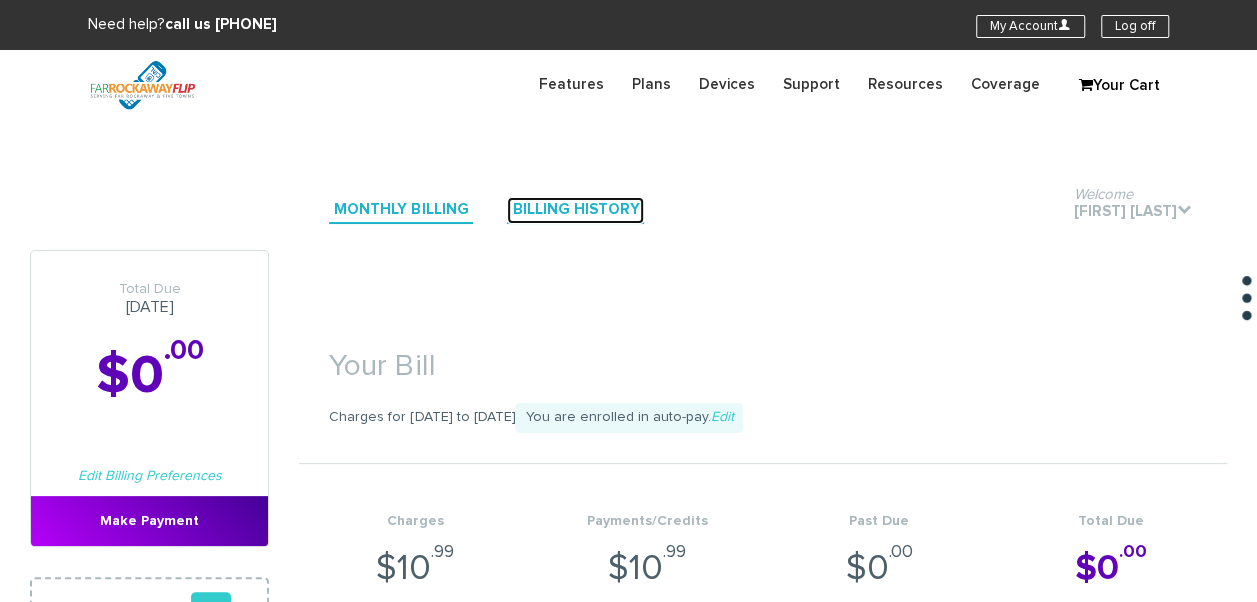 click on "Billing History" at bounding box center [575, 210] 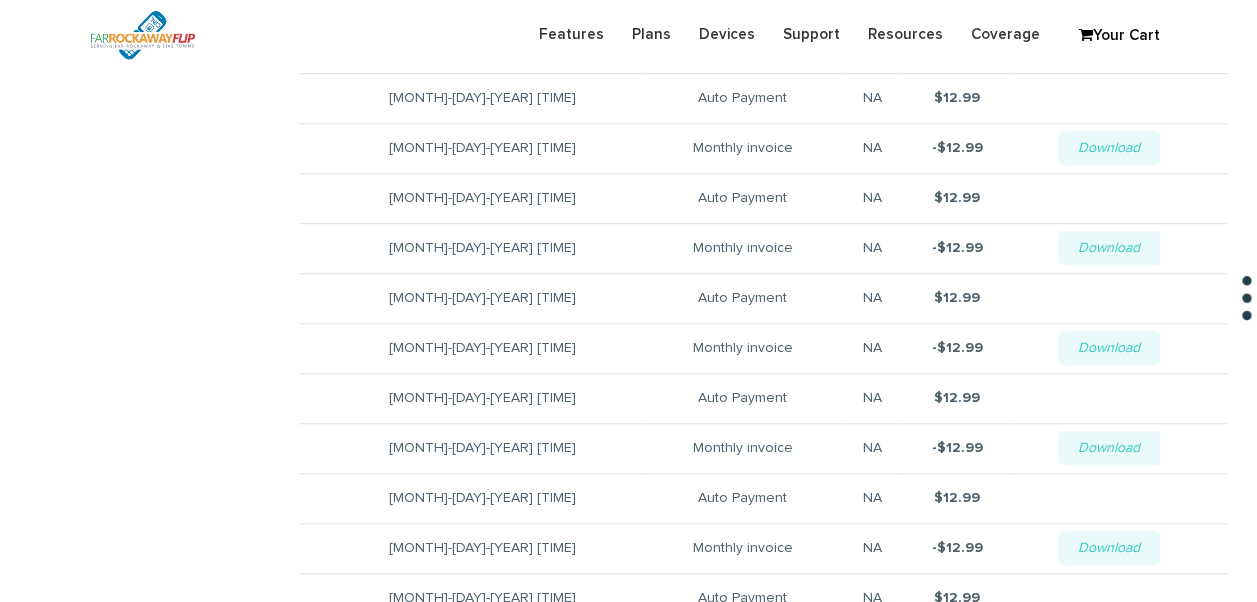 scroll, scrollTop: 600, scrollLeft: 0, axis: vertical 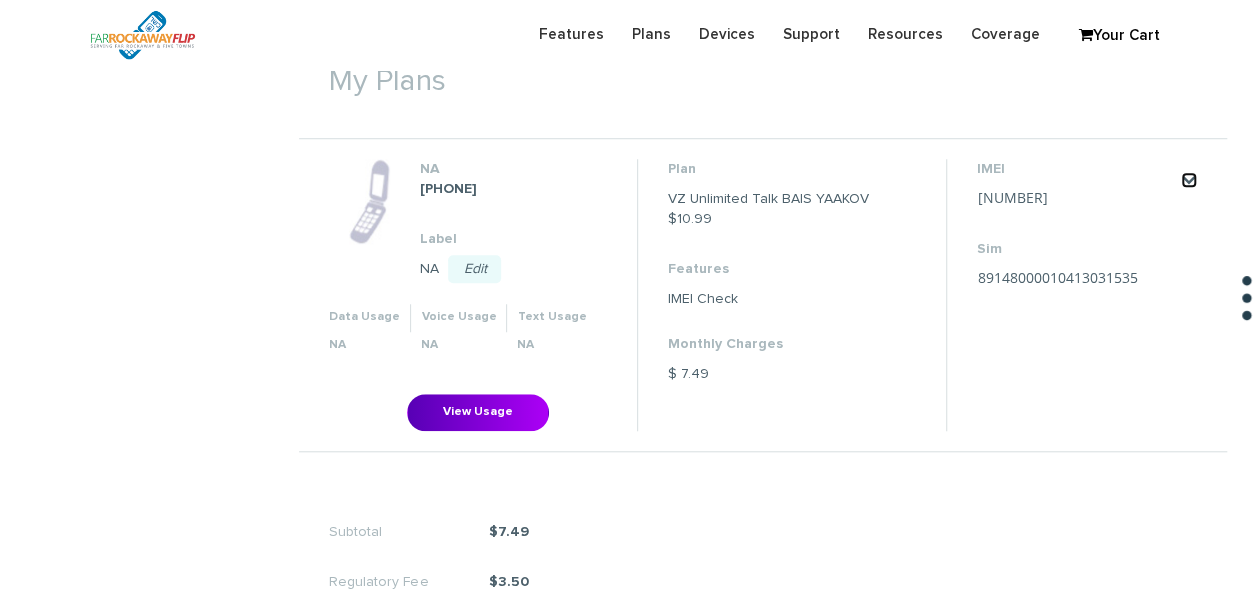 click on "." at bounding box center (1189, 180) 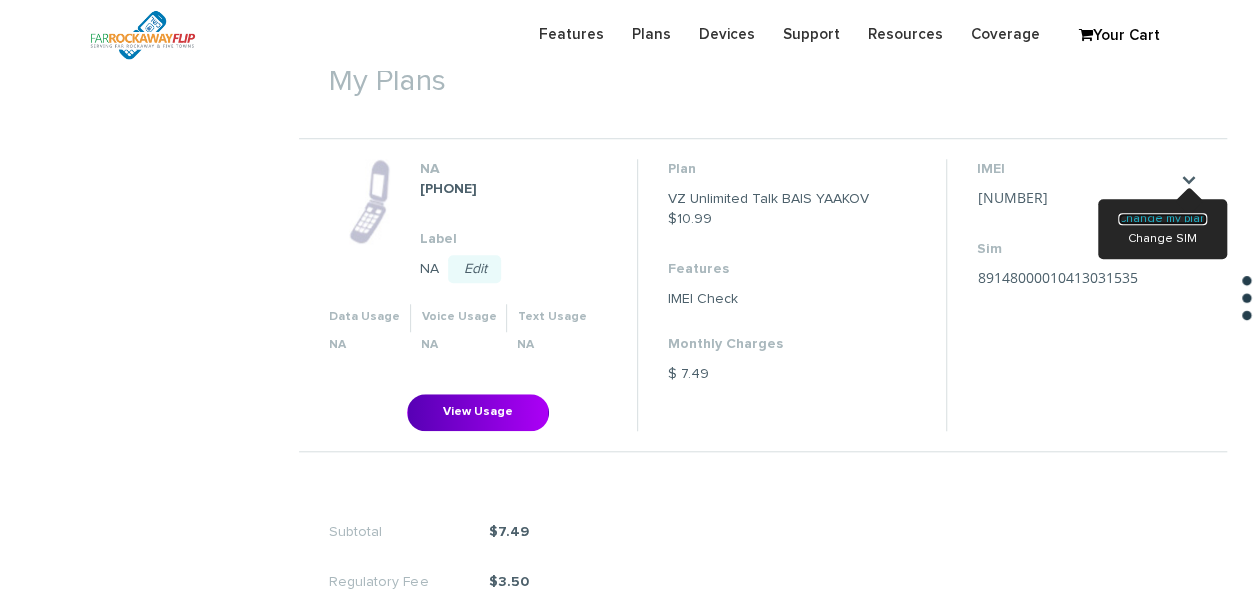 click on "Change my plan" at bounding box center [1162, 219] 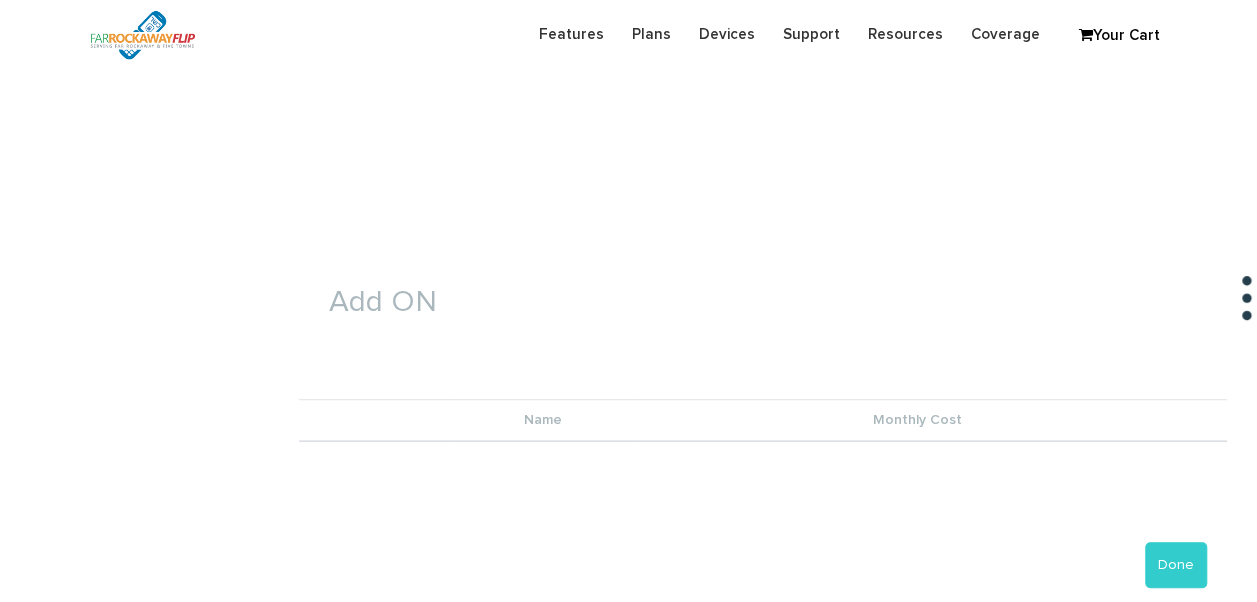 scroll, scrollTop: 800, scrollLeft: 0, axis: vertical 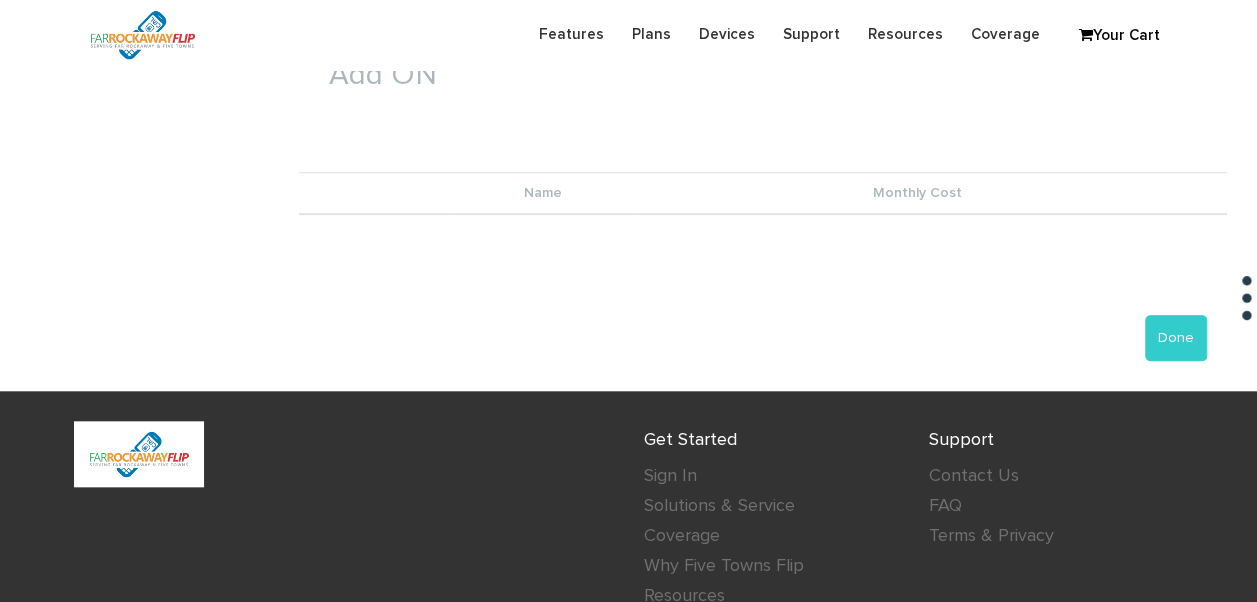 click on "Add ON
Name
Monthly Cost" at bounding box center [763, 122] 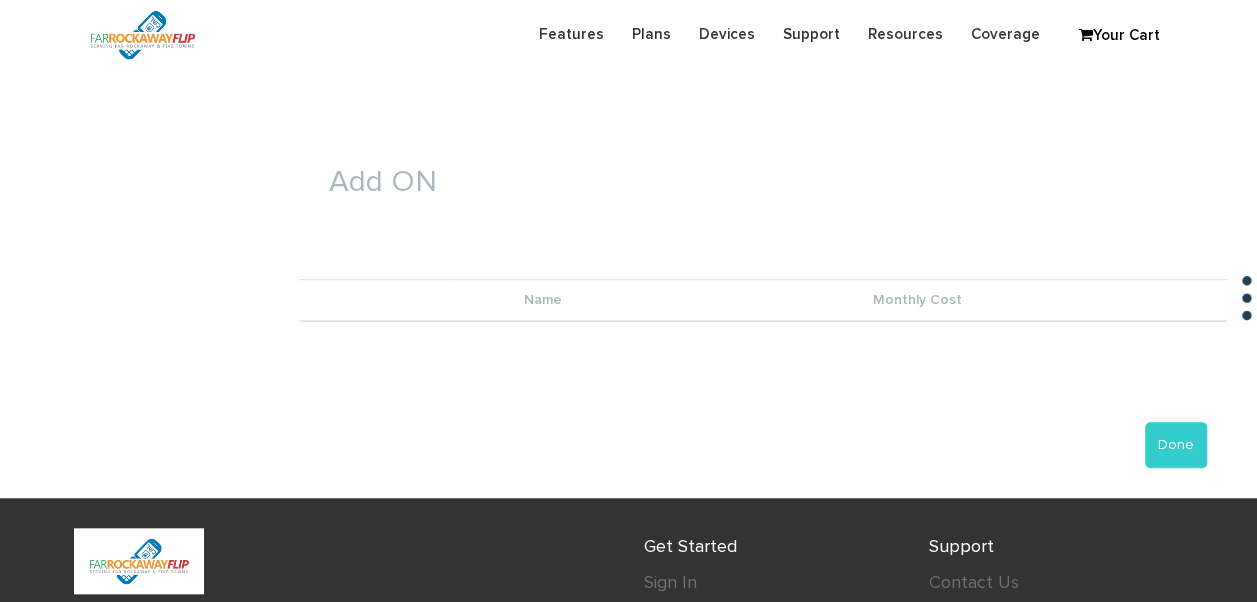 scroll, scrollTop: 700, scrollLeft: 0, axis: vertical 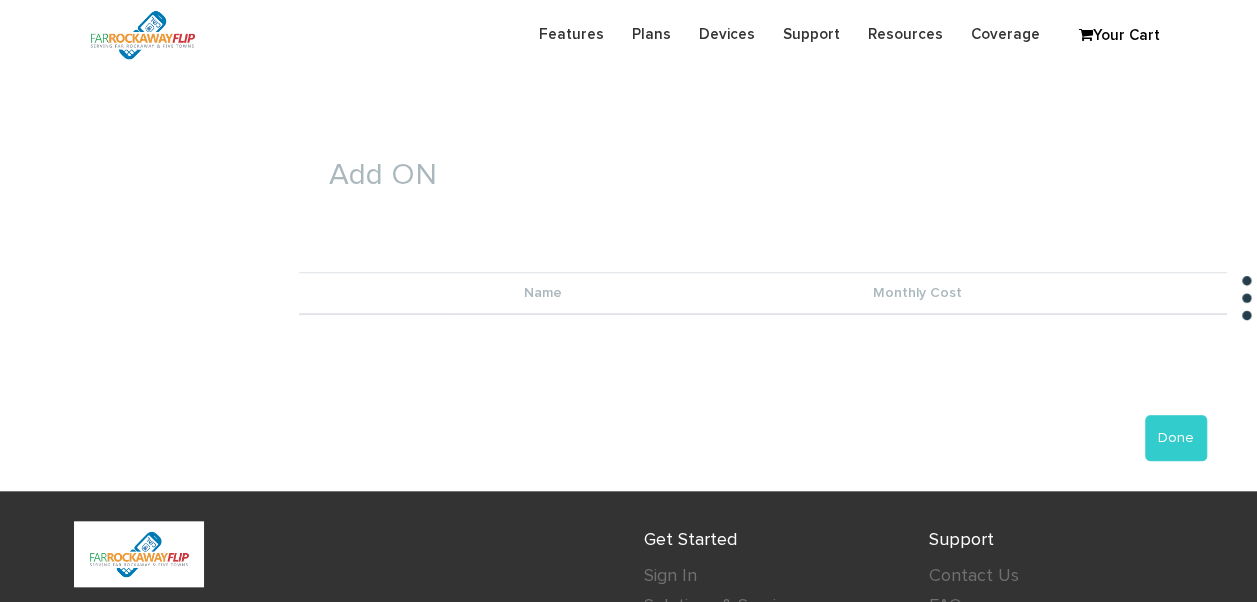 click on "Name" at bounding box center (542, 294) 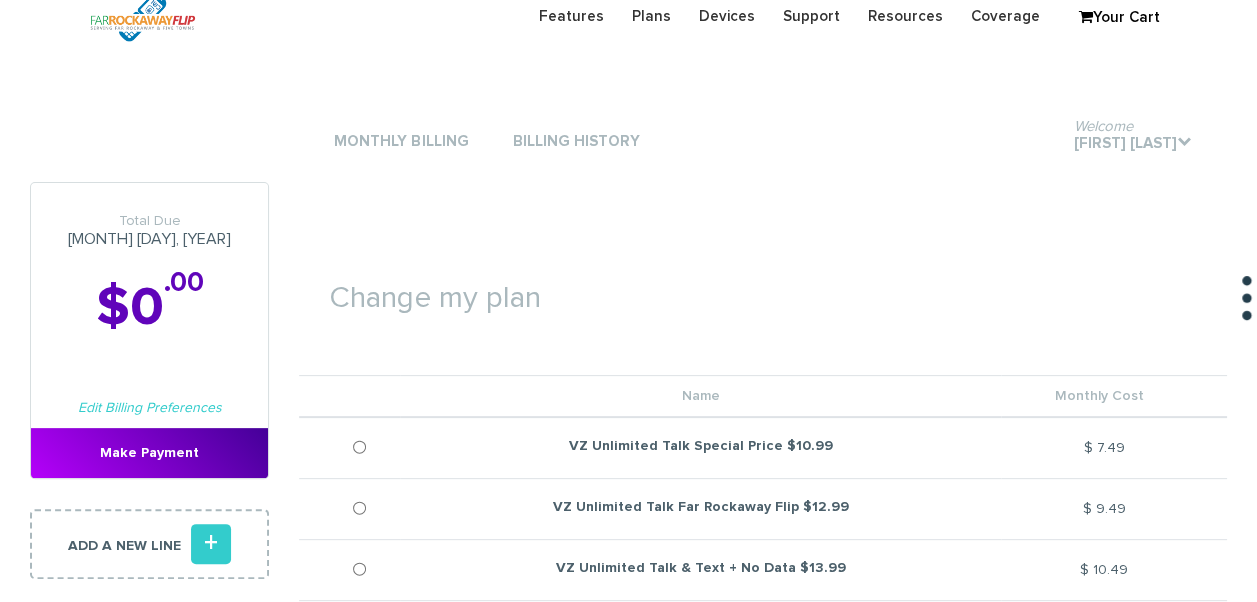 scroll, scrollTop: 0, scrollLeft: 0, axis: both 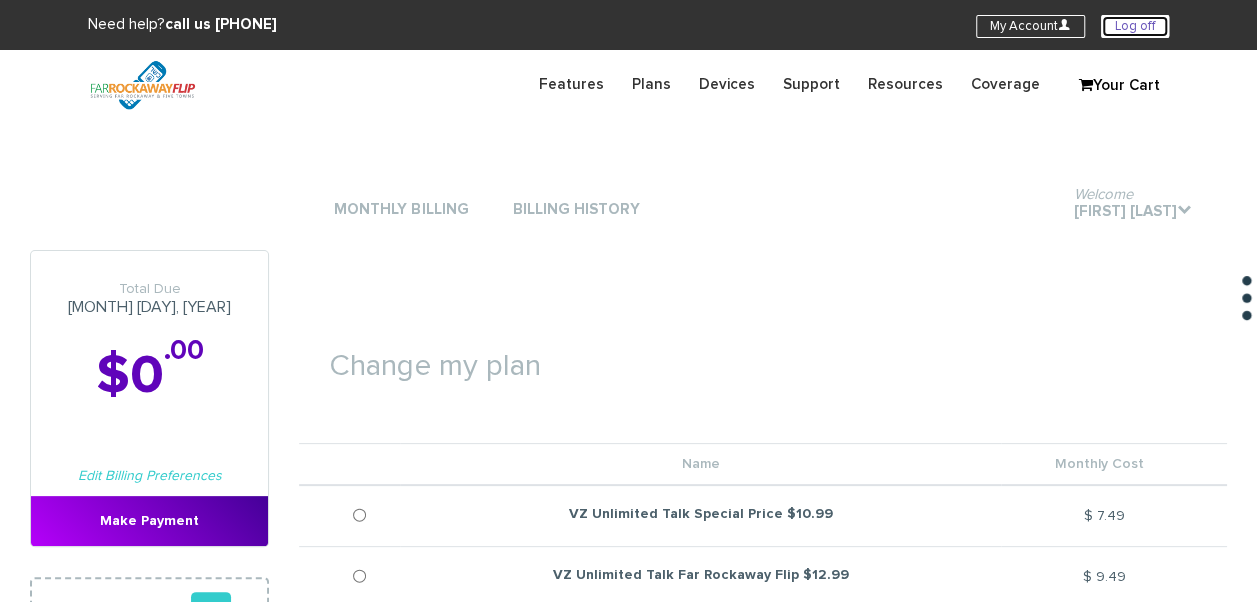 click on "Log off" at bounding box center (1135, 26) 